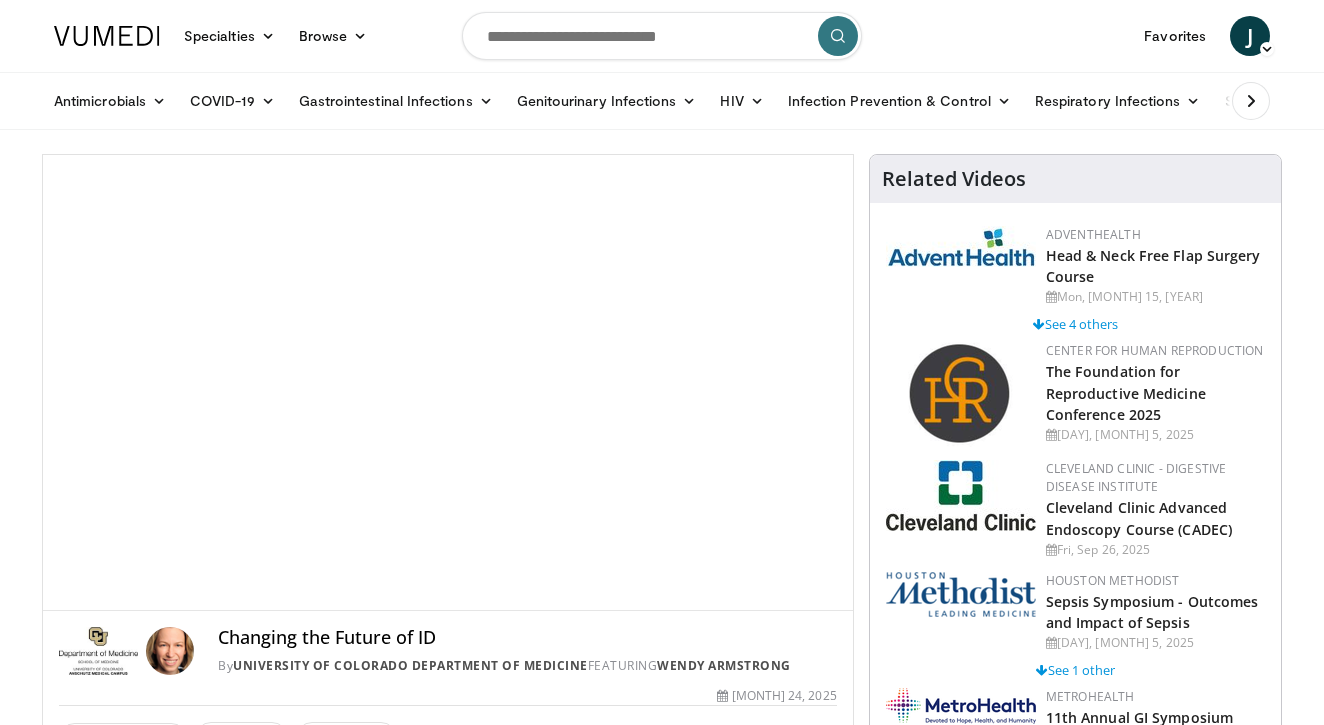 scroll, scrollTop: 0, scrollLeft: 0, axis: both 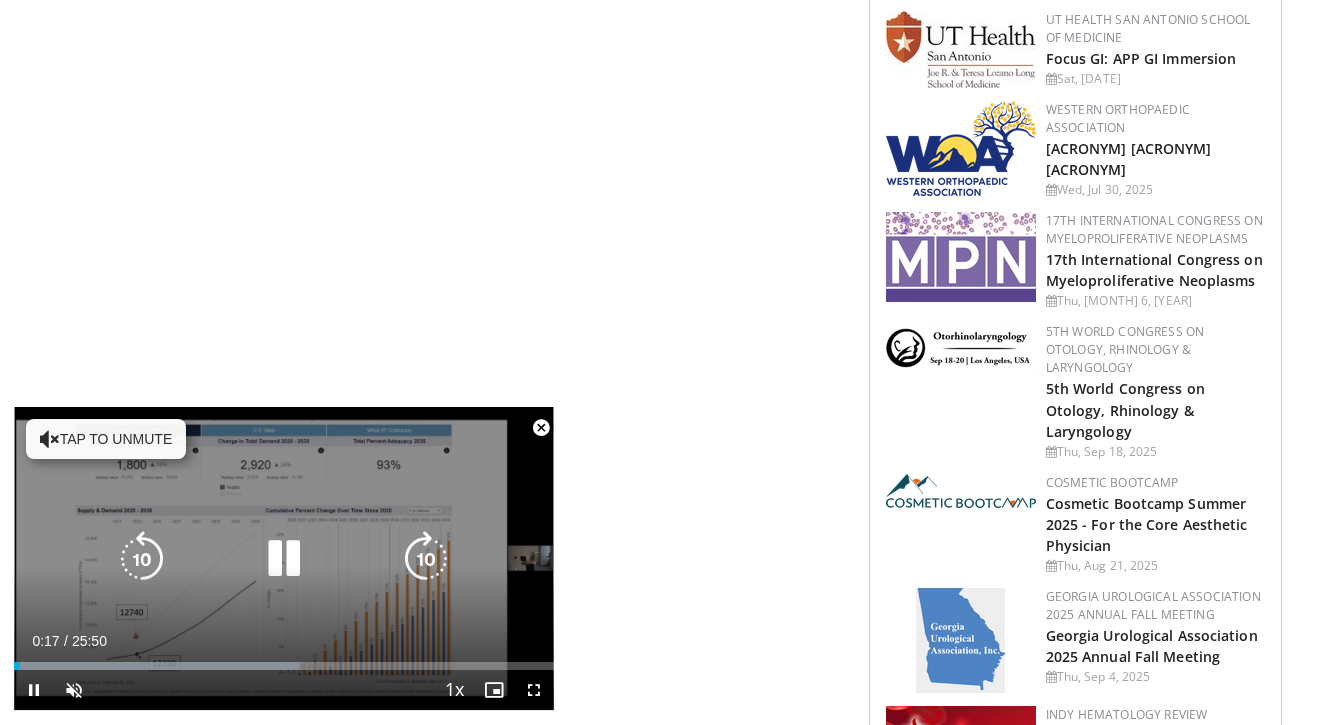 click on "Tap to unmute" at bounding box center (106, 439) 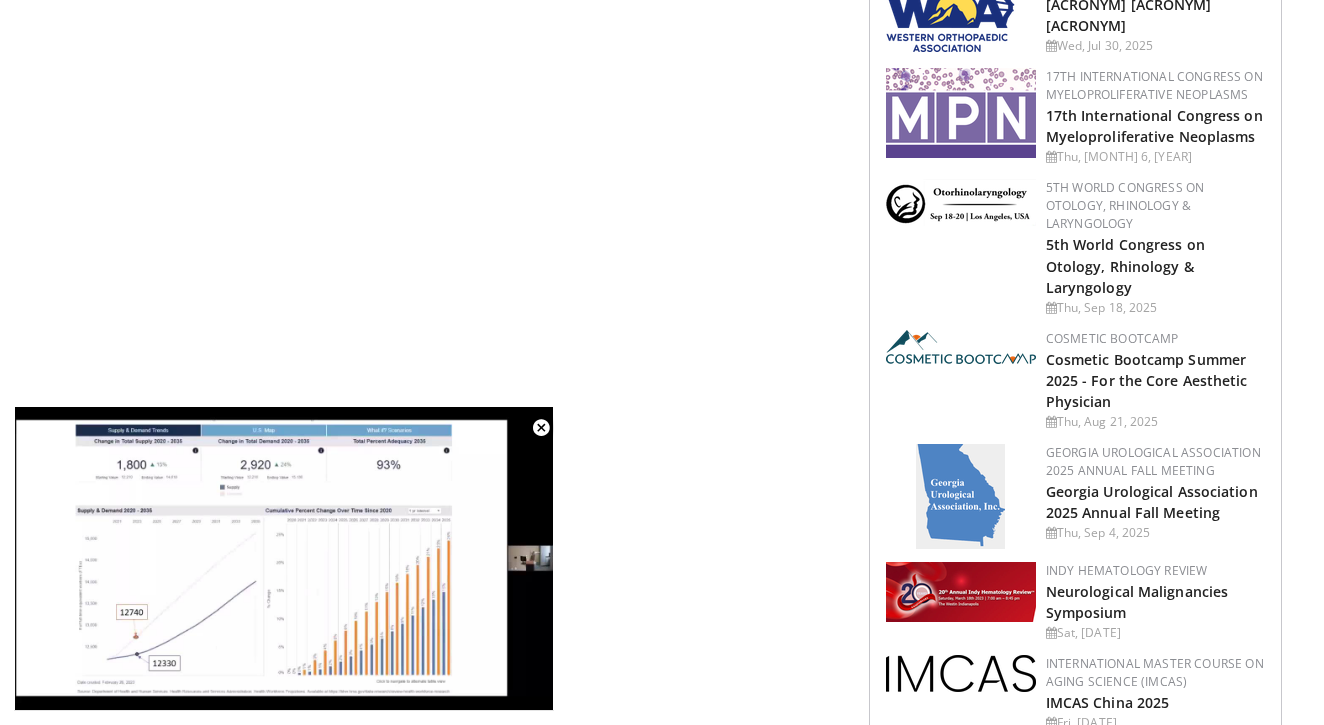 scroll, scrollTop: 2150, scrollLeft: 0, axis: vertical 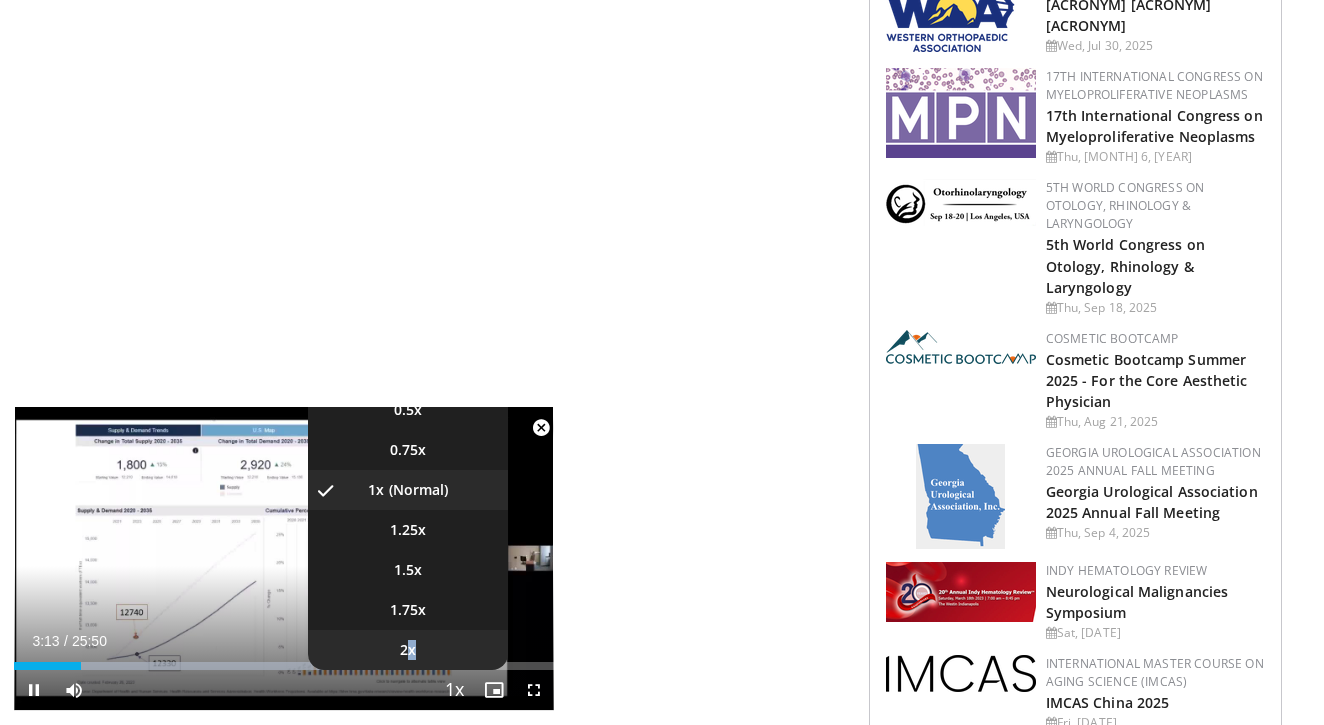 click on "2x" at bounding box center [408, 410] 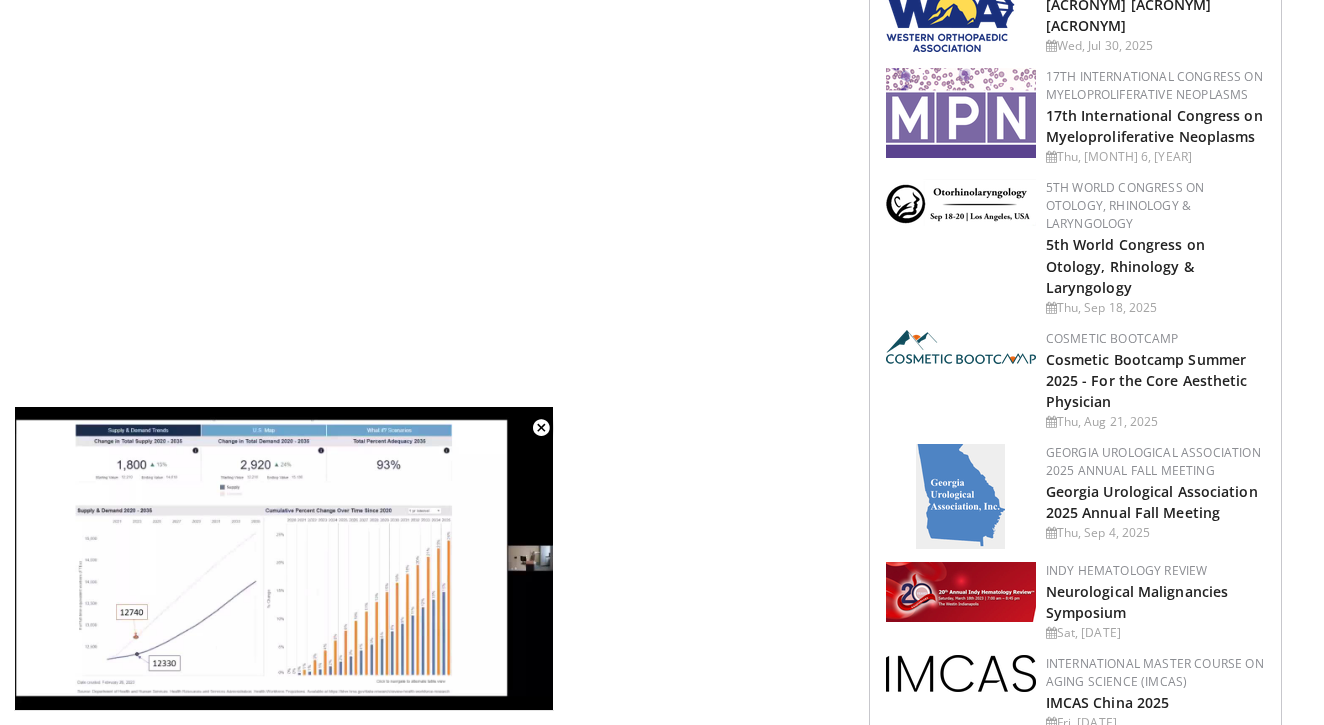 click on "**********" at bounding box center [284, 559] 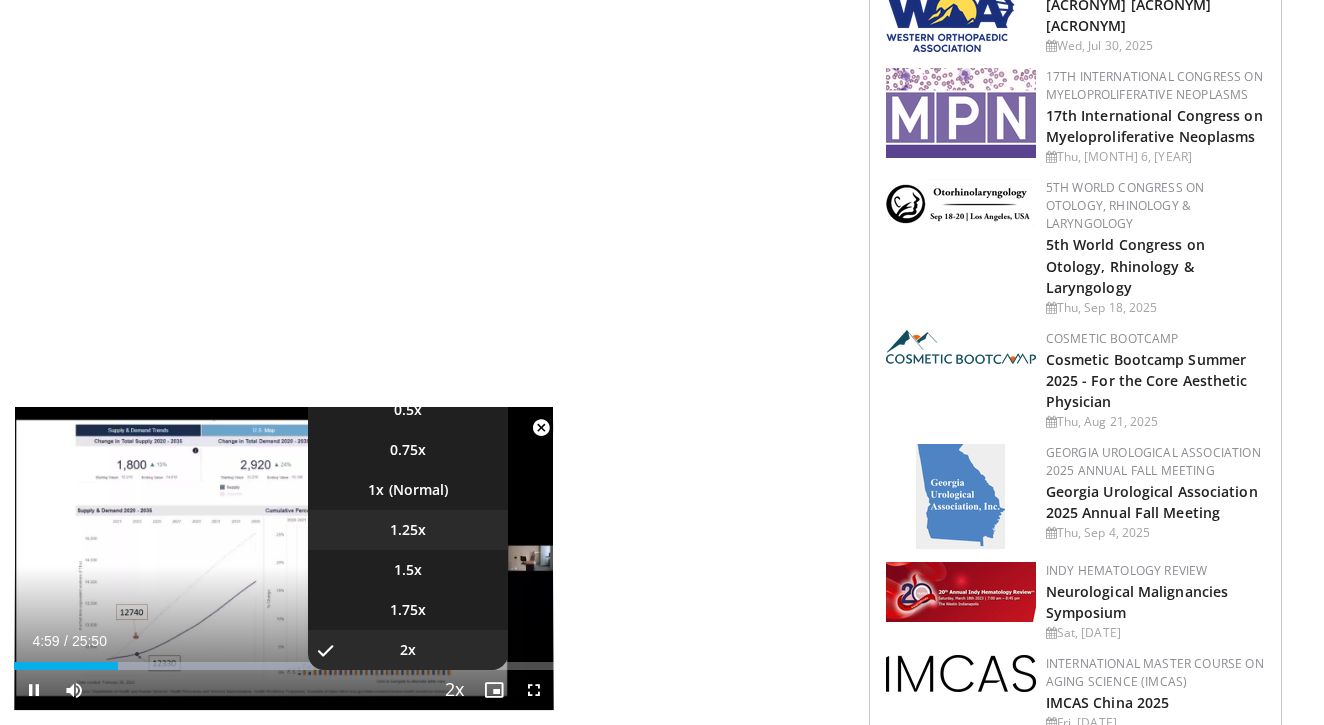 click on "1.25x" at bounding box center (408, 410) 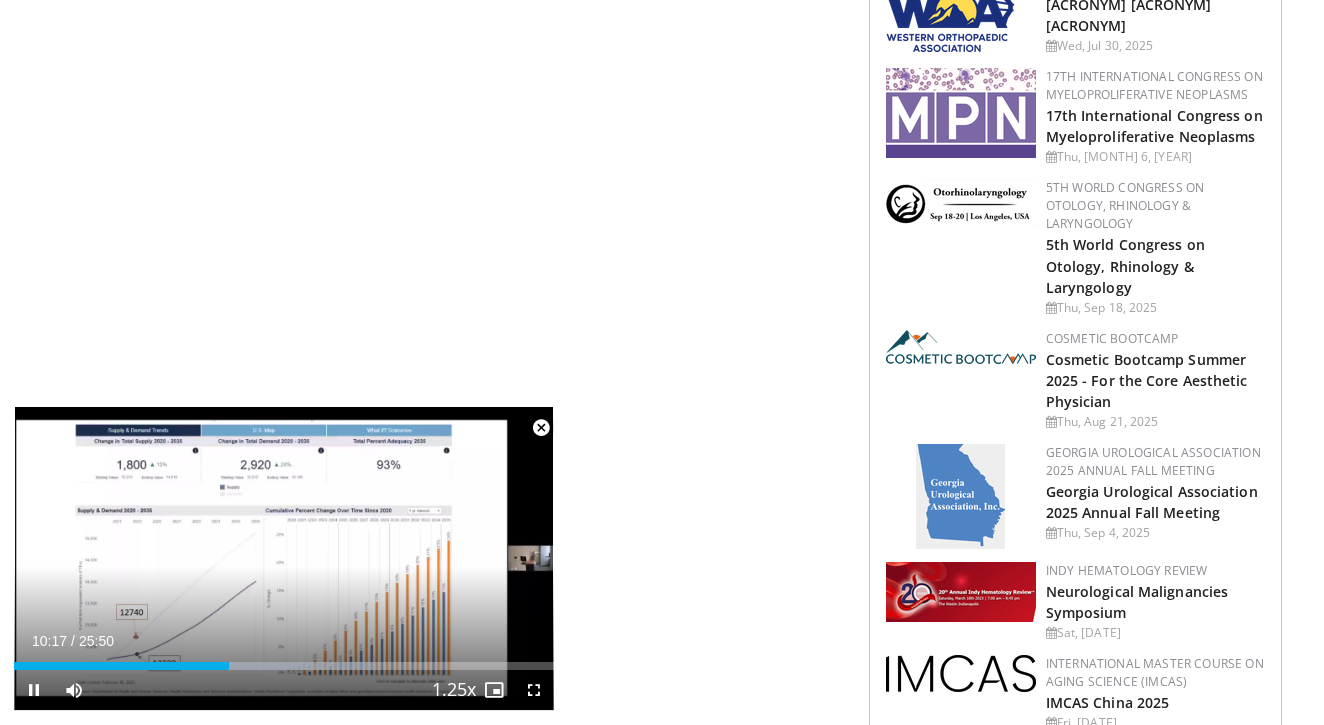 click at bounding box center (541, 428) 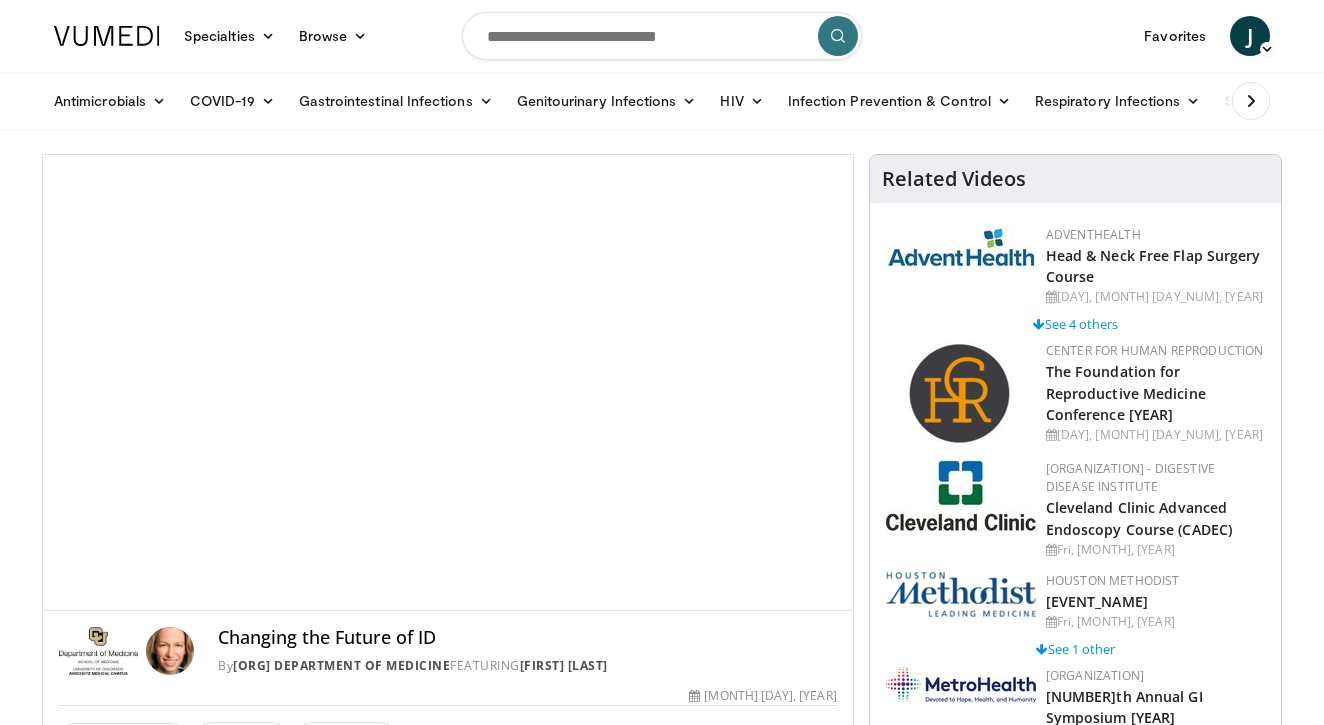 scroll, scrollTop: 0, scrollLeft: 0, axis: both 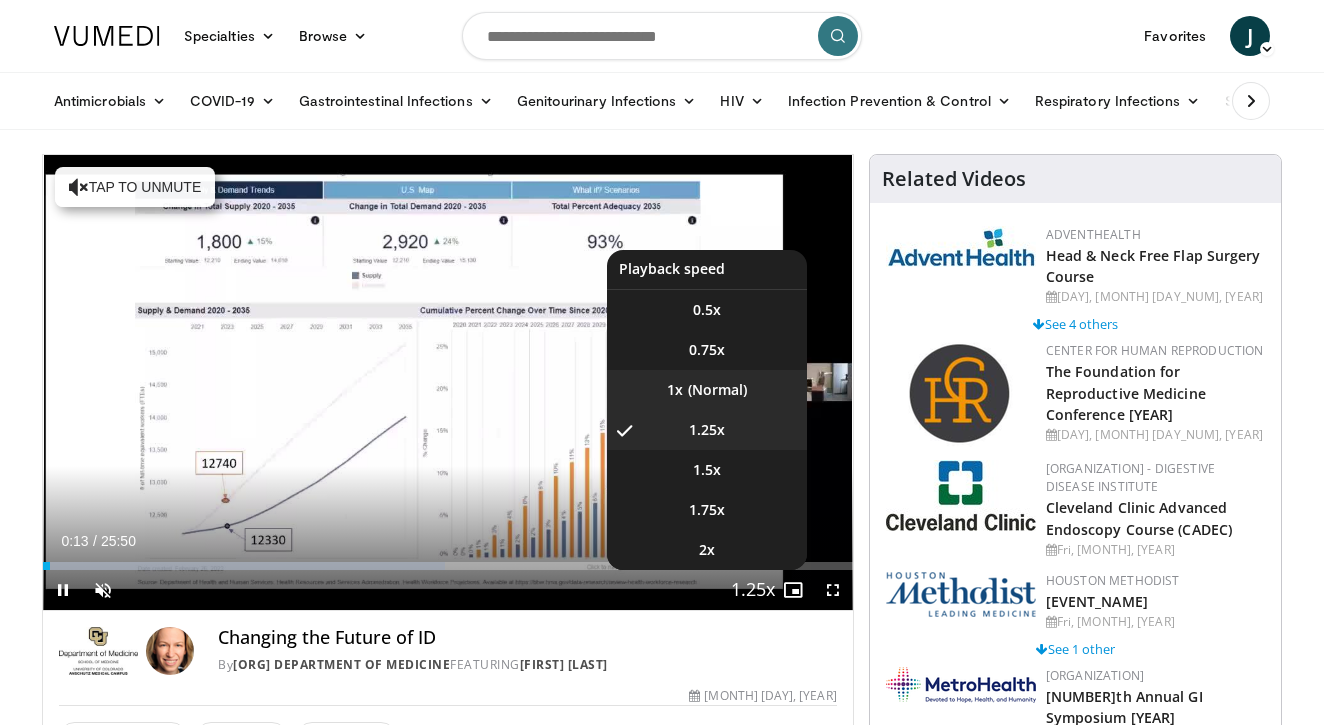 click on "1x" at bounding box center [707, 390] 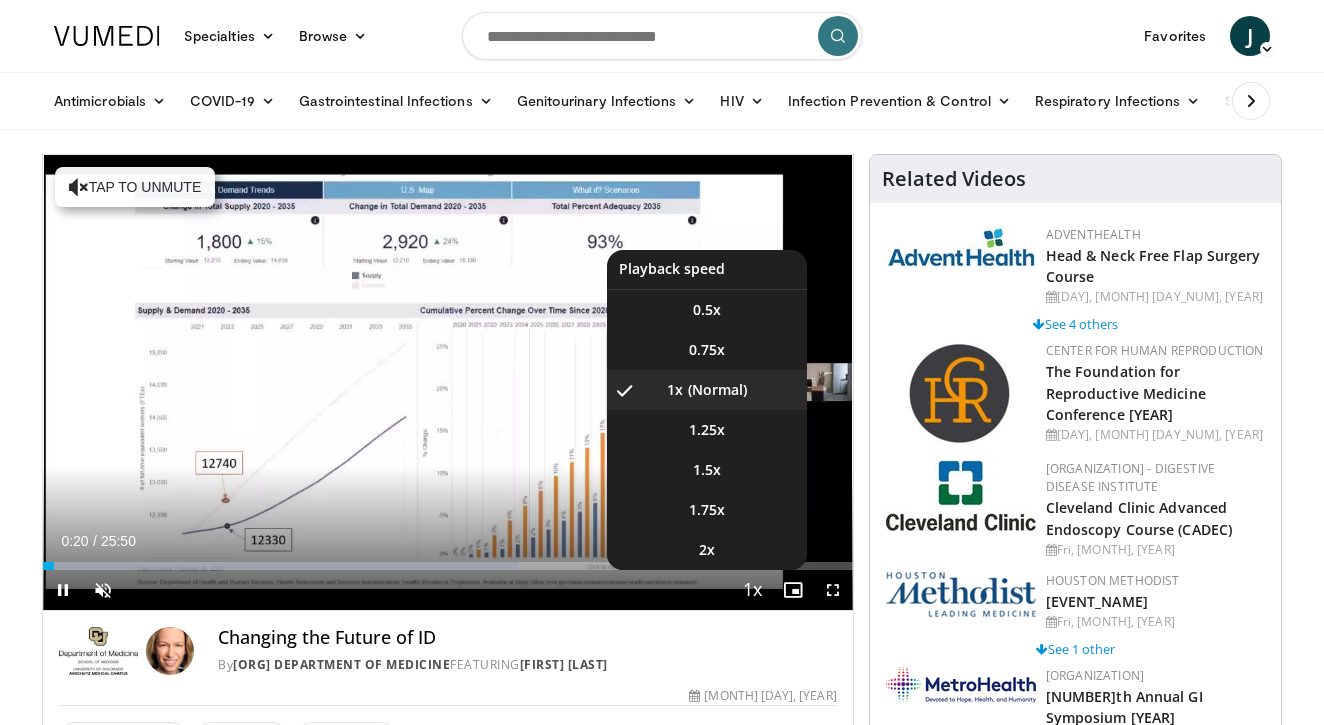 click at bounding box center [753, 591] 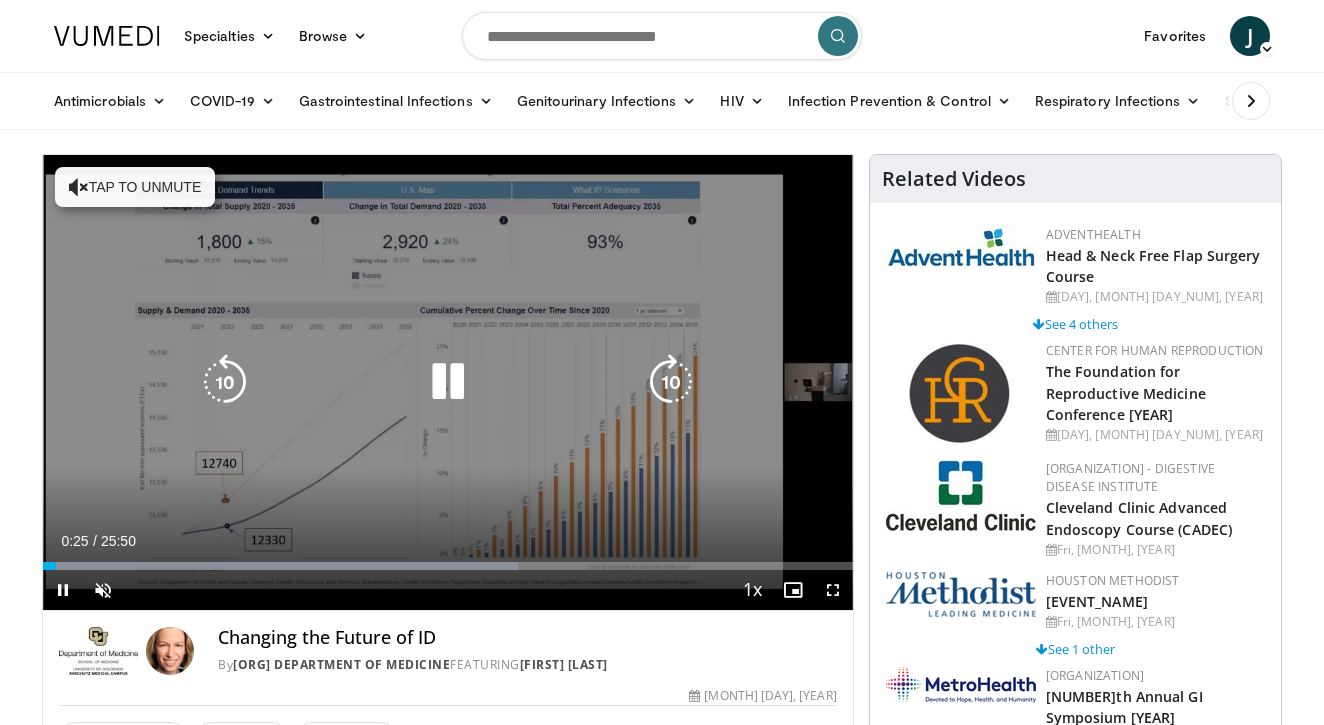 click on "Tap to unmute" at bounding box center [135, 187] 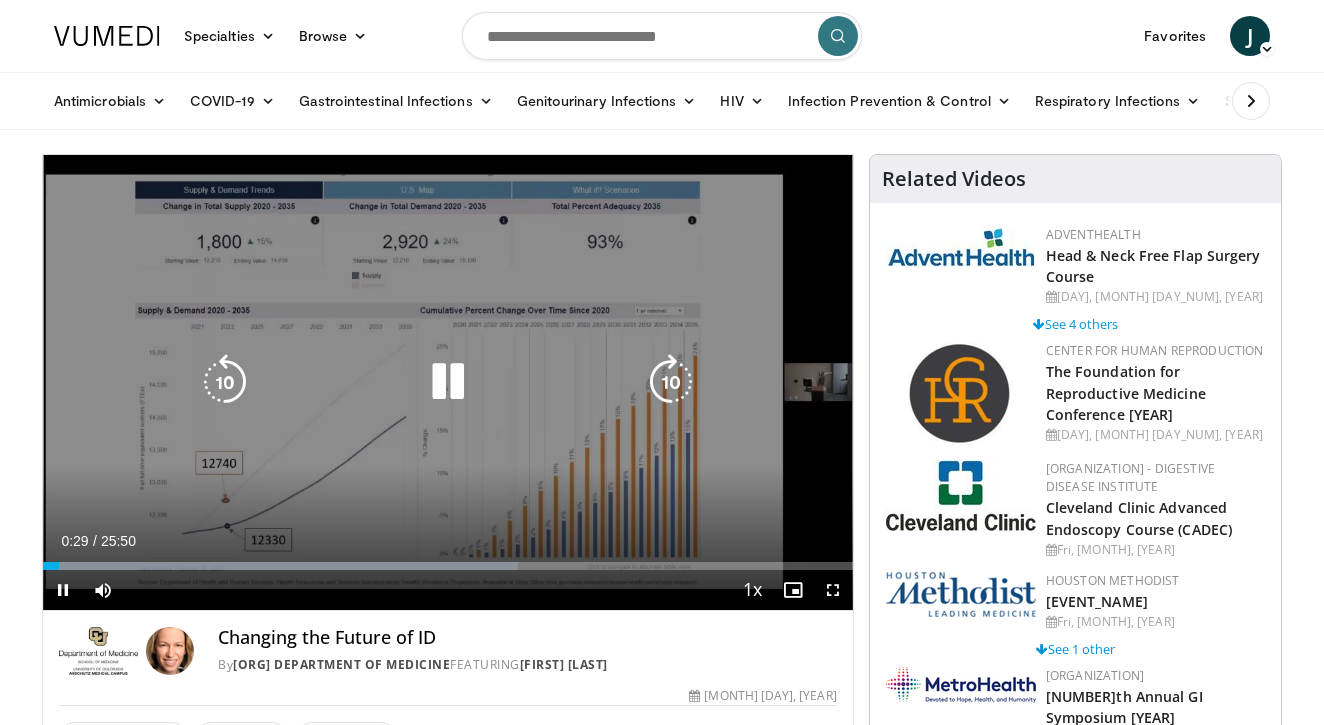scroll, scrollTop: 0, scrollLeft: 0, axis: both 